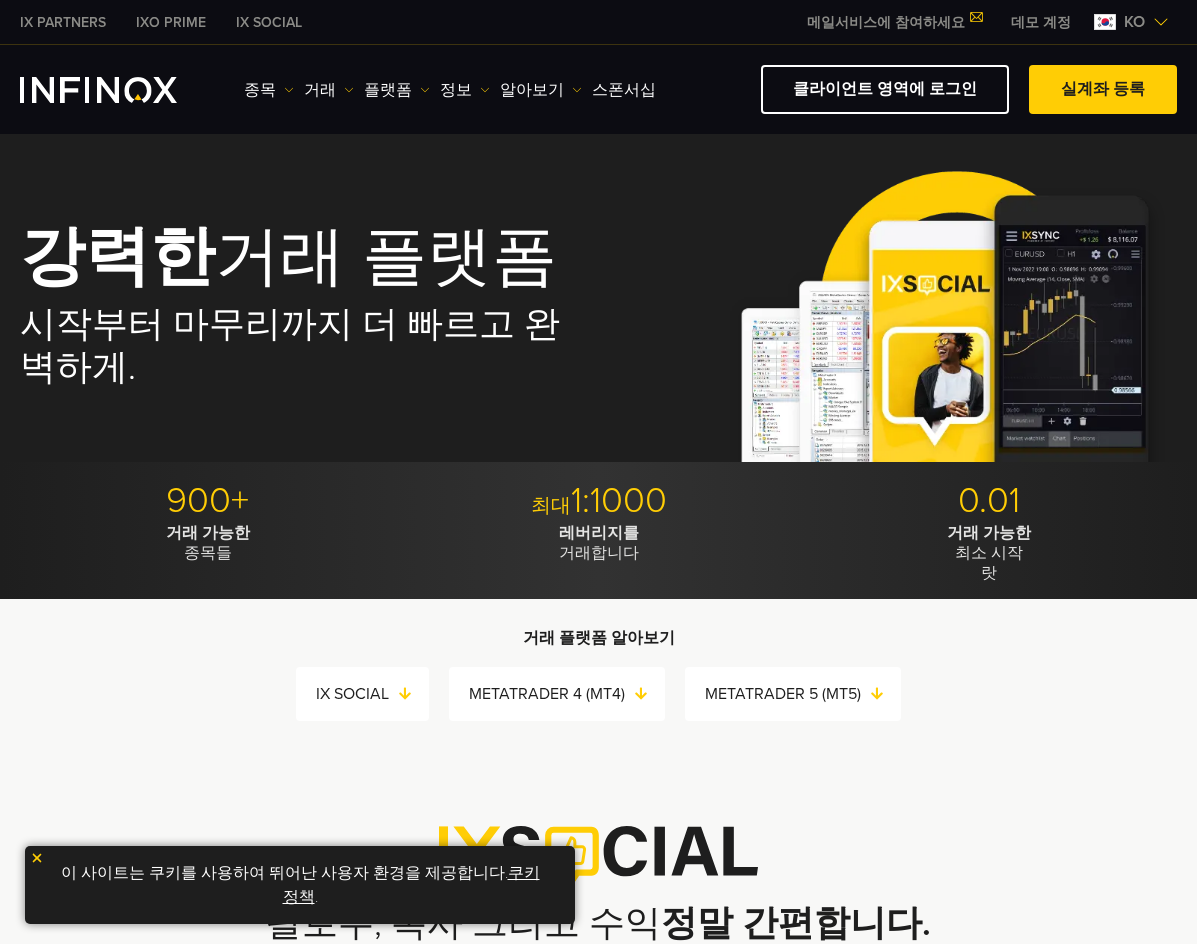 scroll, scrollTop: 0, scrollLeft: 0, axis: both 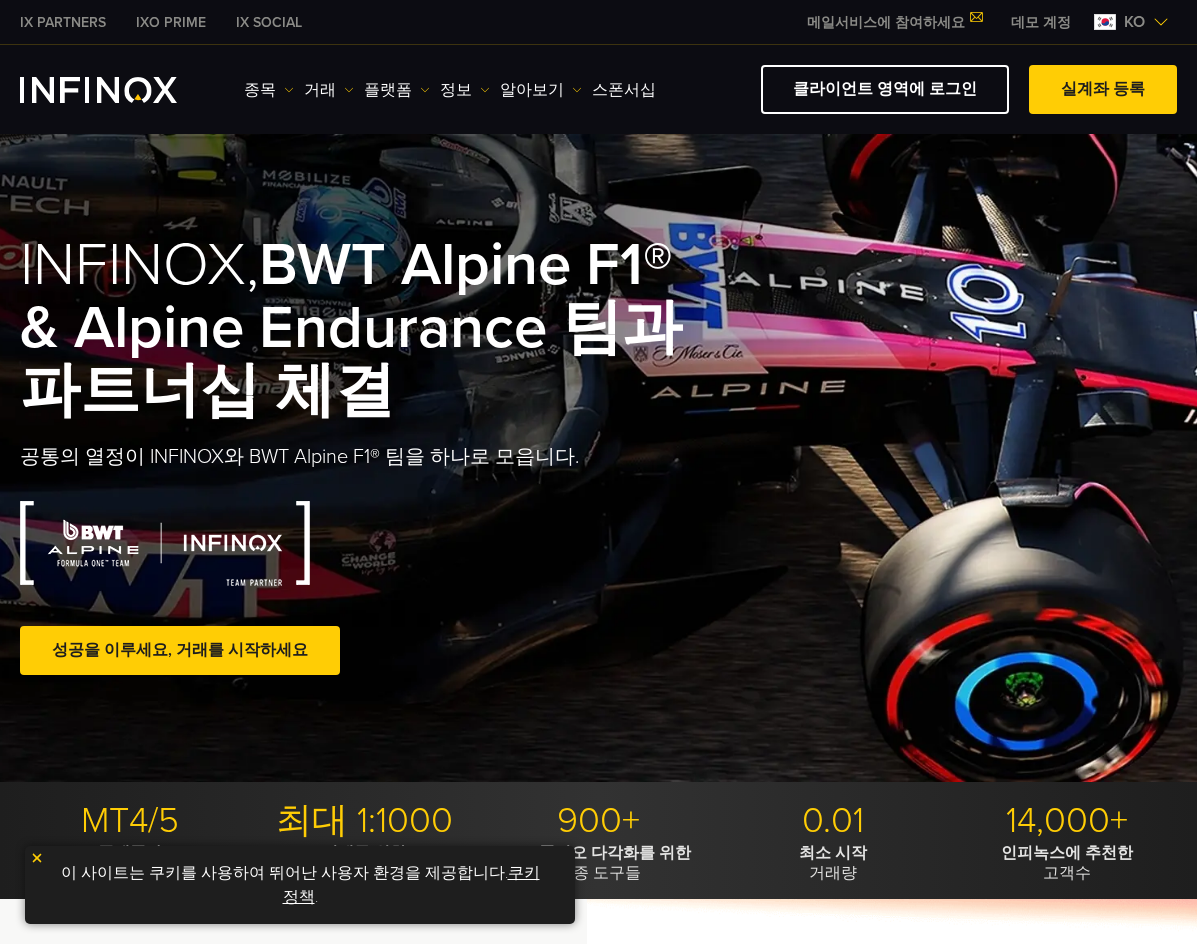 click on "알아보기" at bounding box center (269, 90) 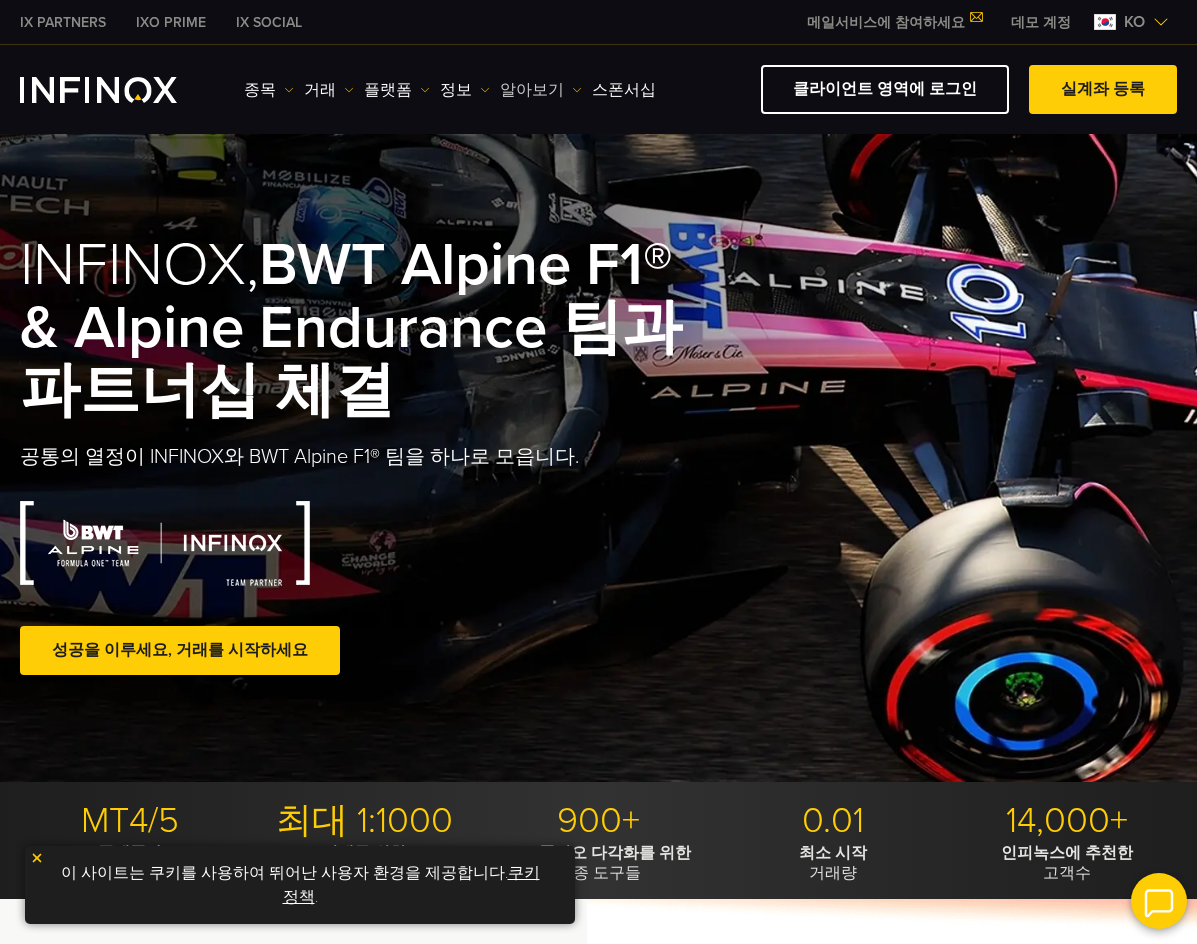 scroll, scrollTop: 0, scrollLeft: 0, axis: both 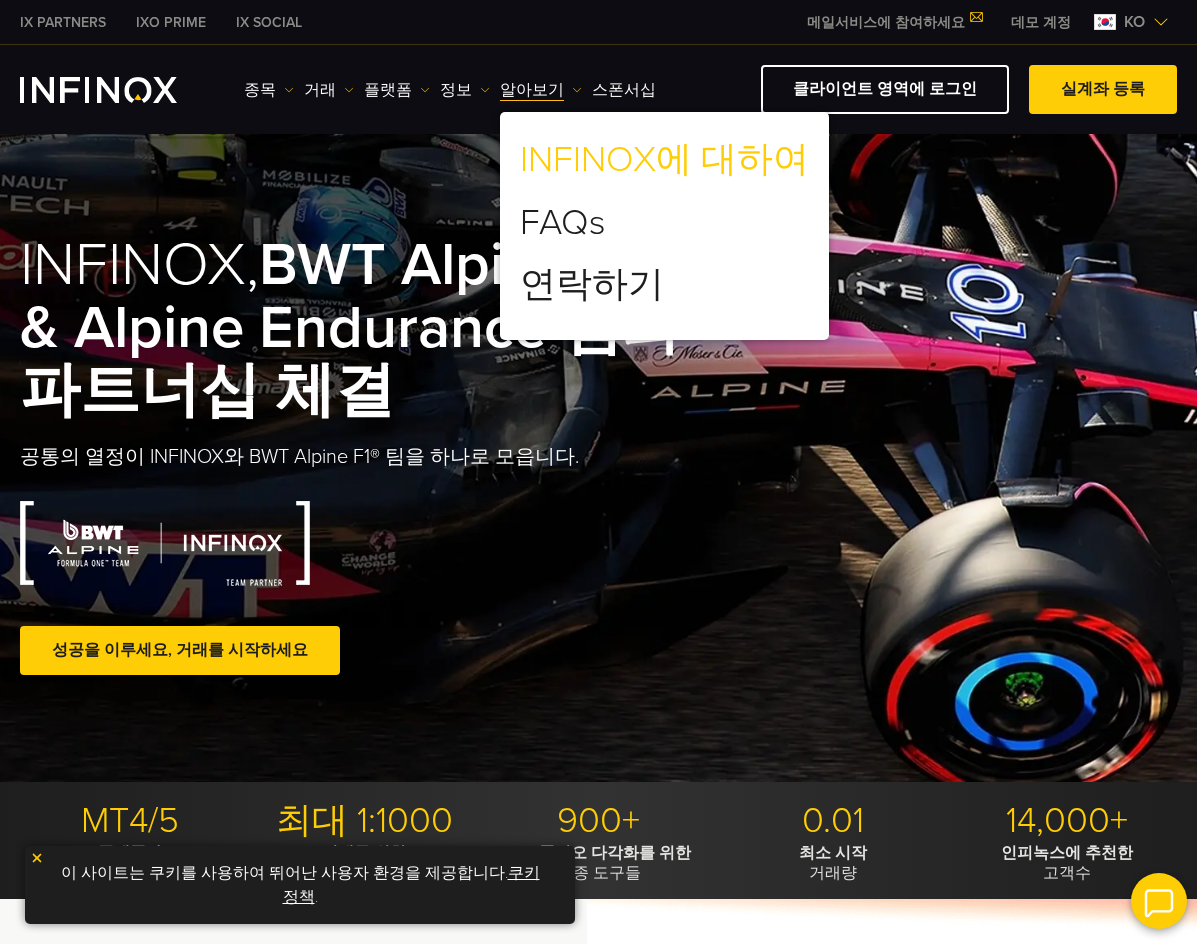 click on "INFINOX에 대하여" at bounding box center [664, 160] 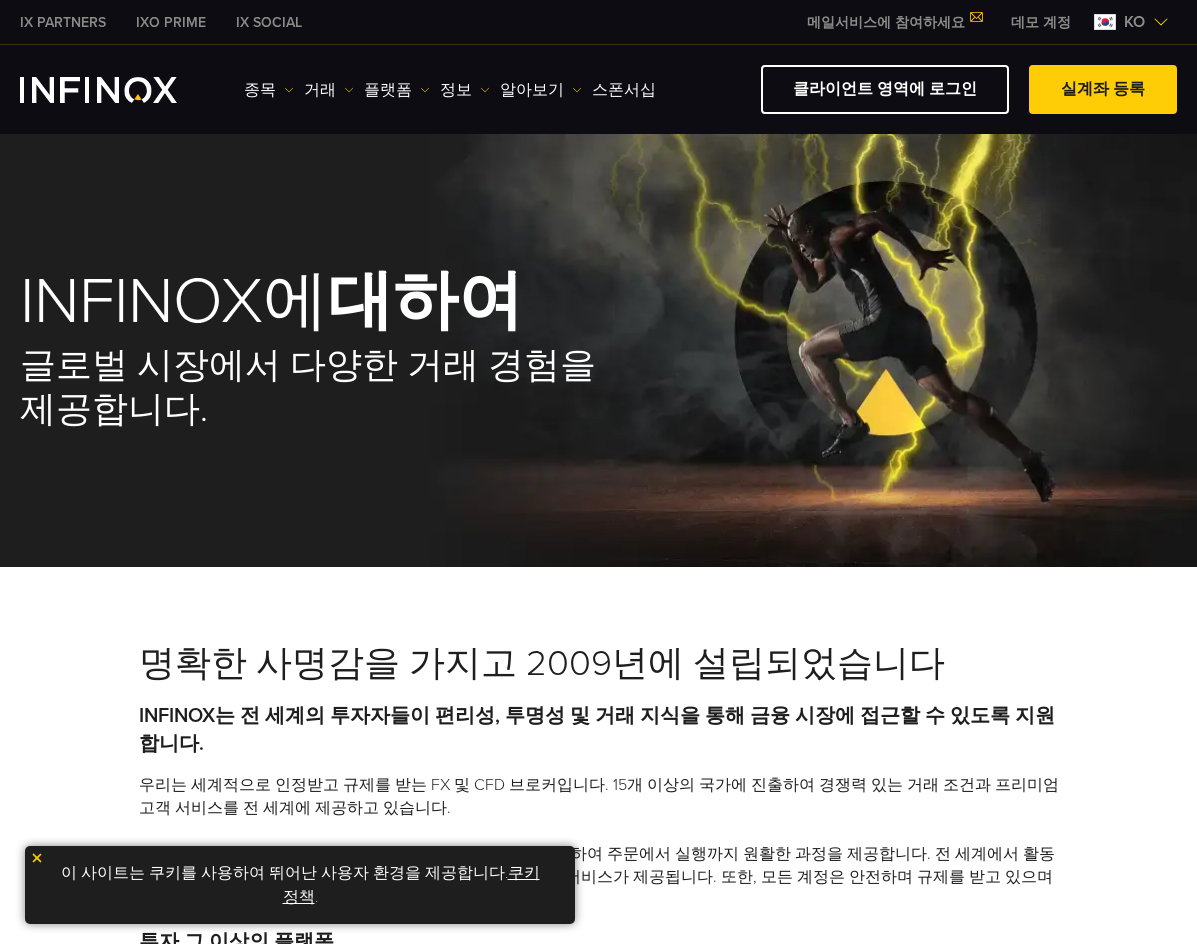 scroll, scrollTop: 231, scrollLeft: 0, axis: vertical 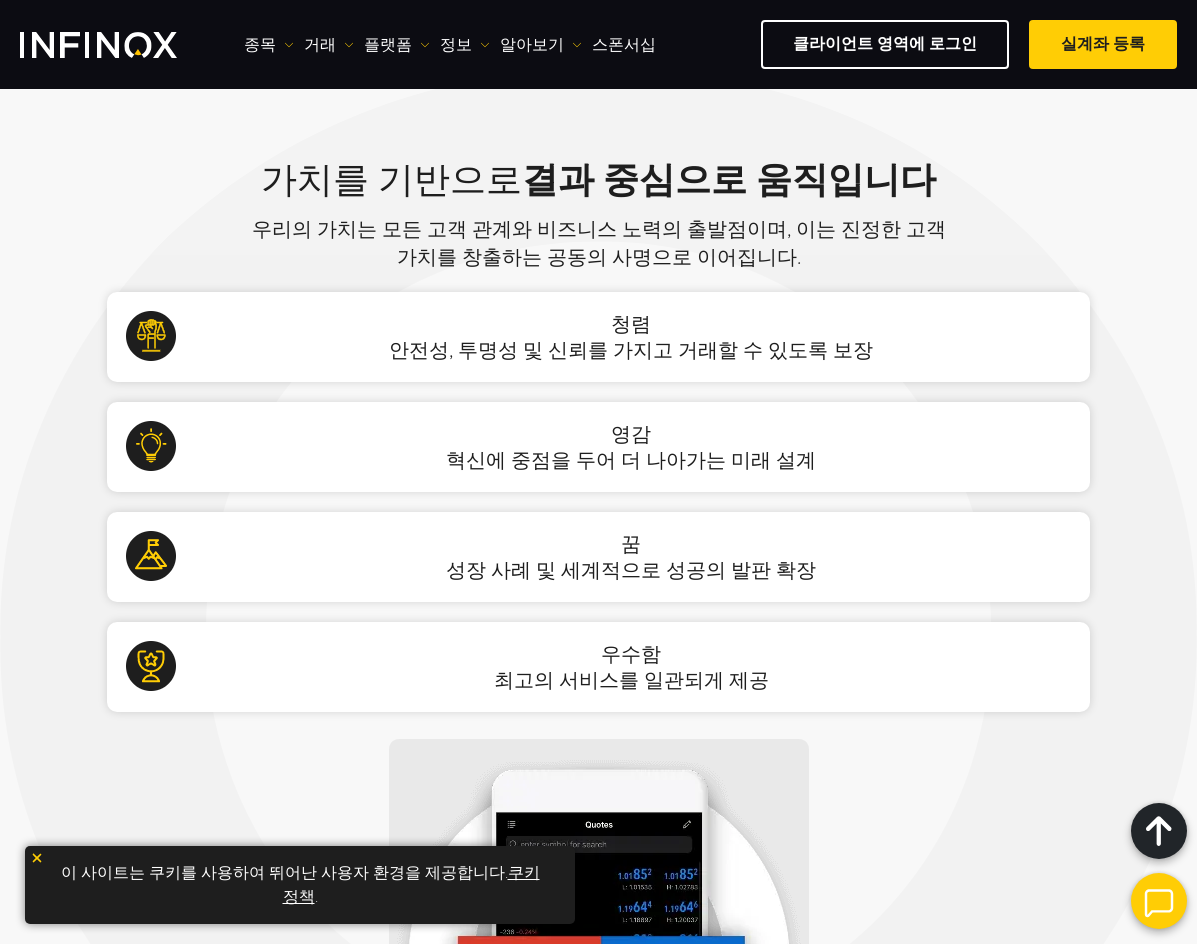click on "영감" at bounding box center [631, 325] 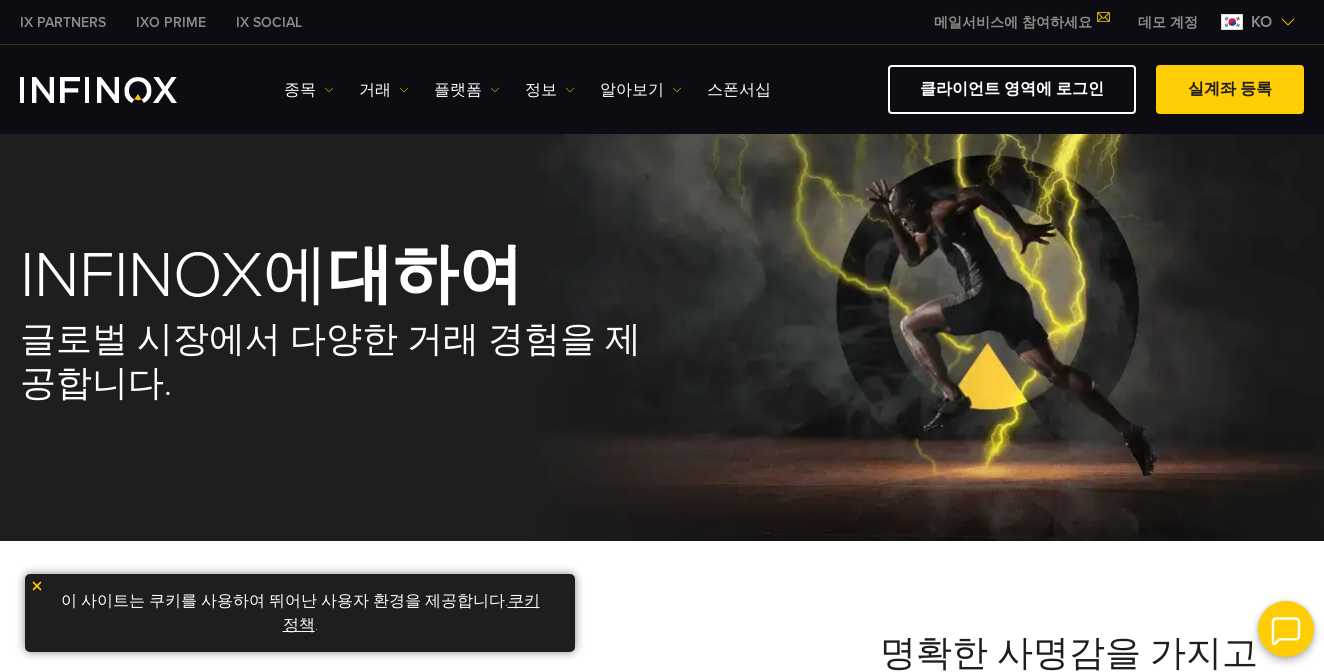 scroll, scrollTop: 0, scrollLeft: 0, axis: both 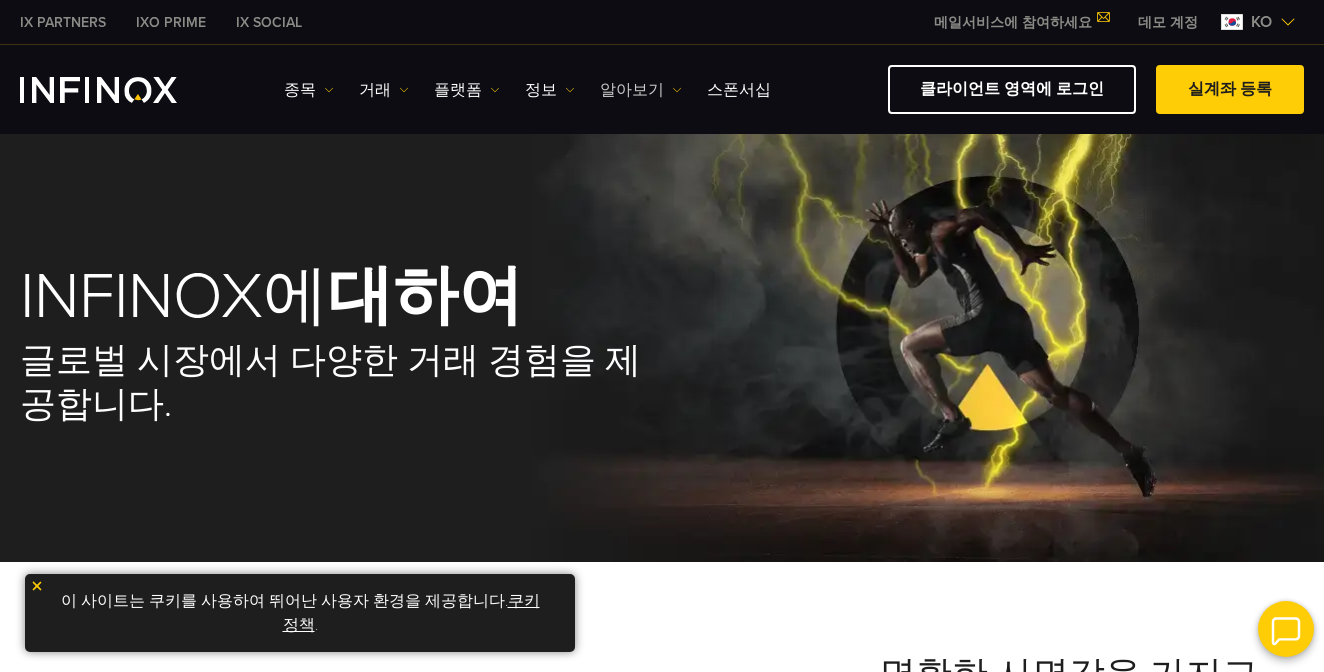 click on "알아보기" at bounding box center [309, 90] 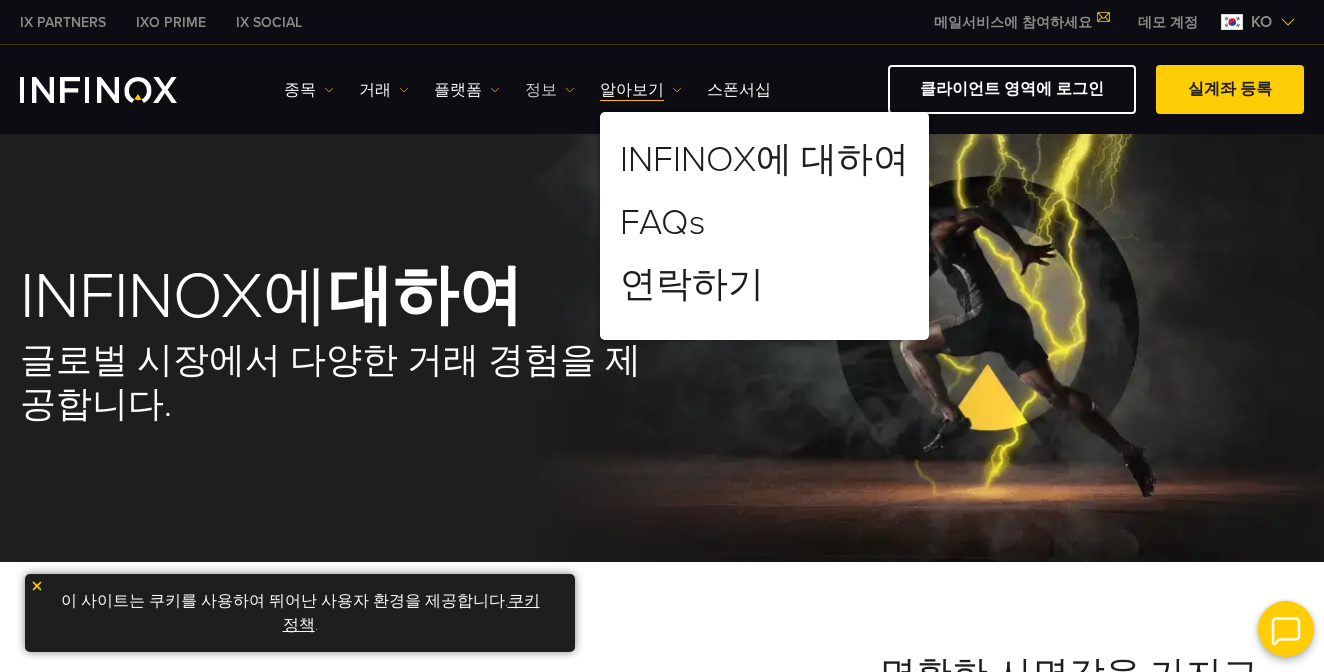 click on "정보" at bounding box center [309, 90] 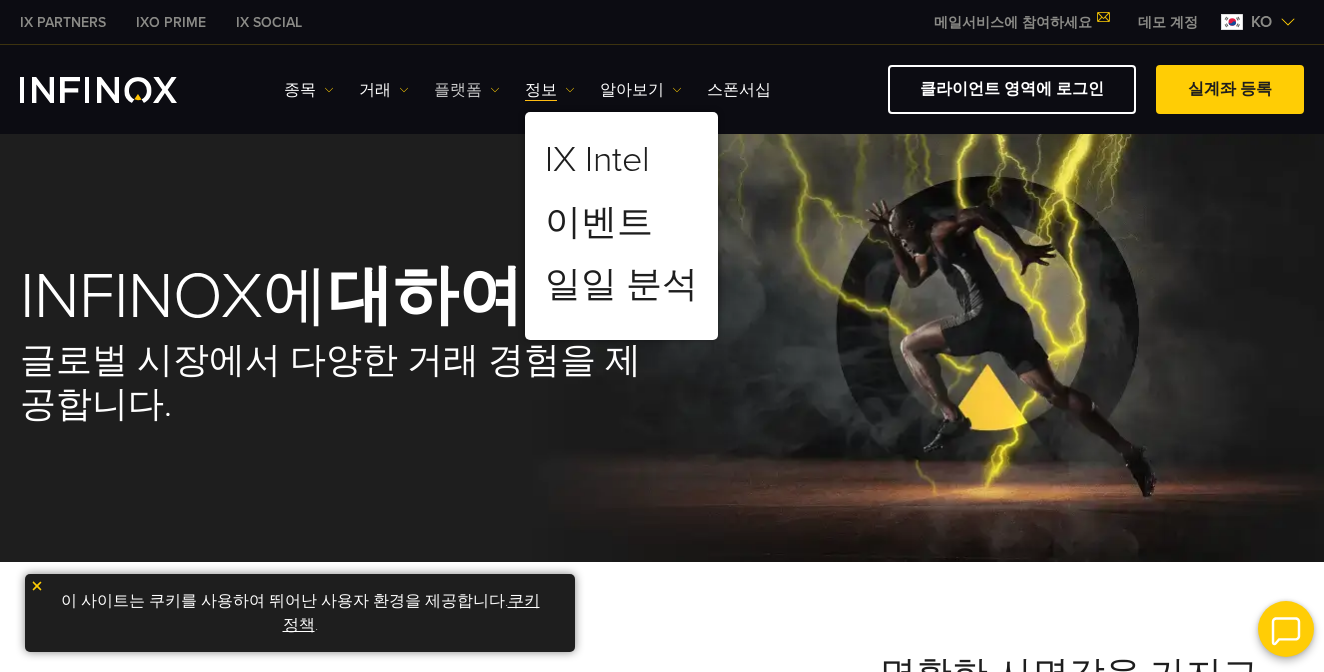 click on "플랫폼" at bounding box center (309, 90) 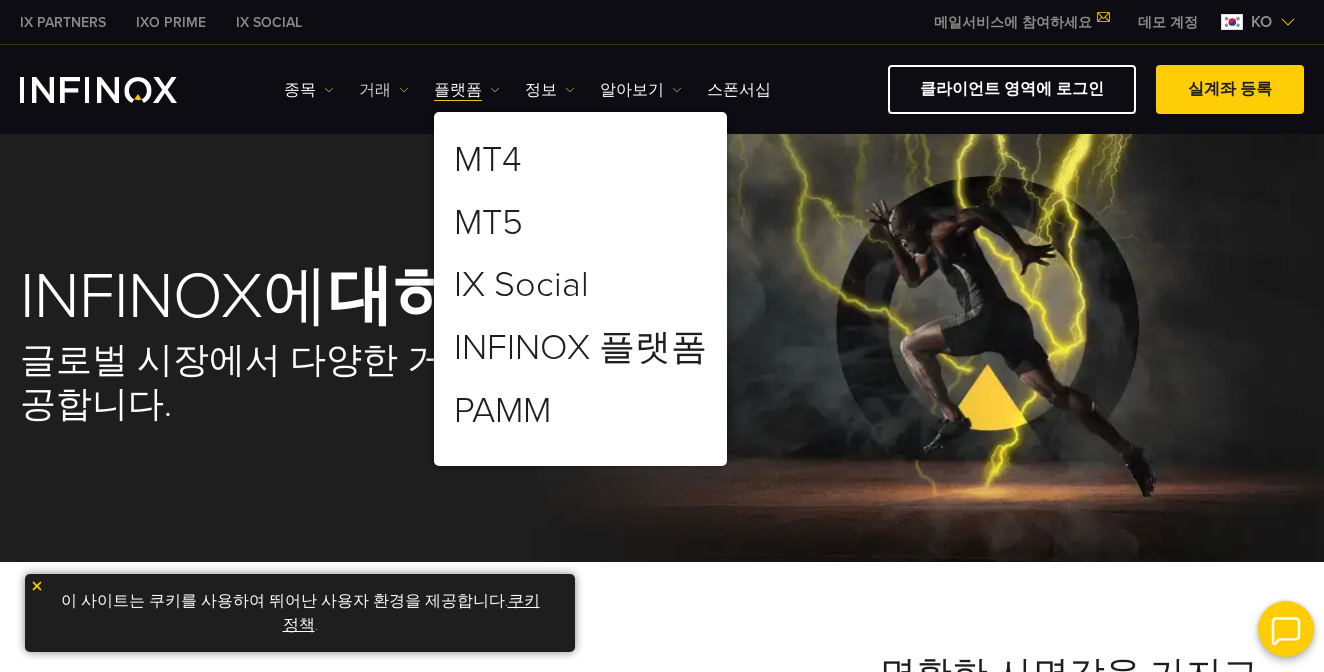 click on "거래" at bounding box center [309, 90] 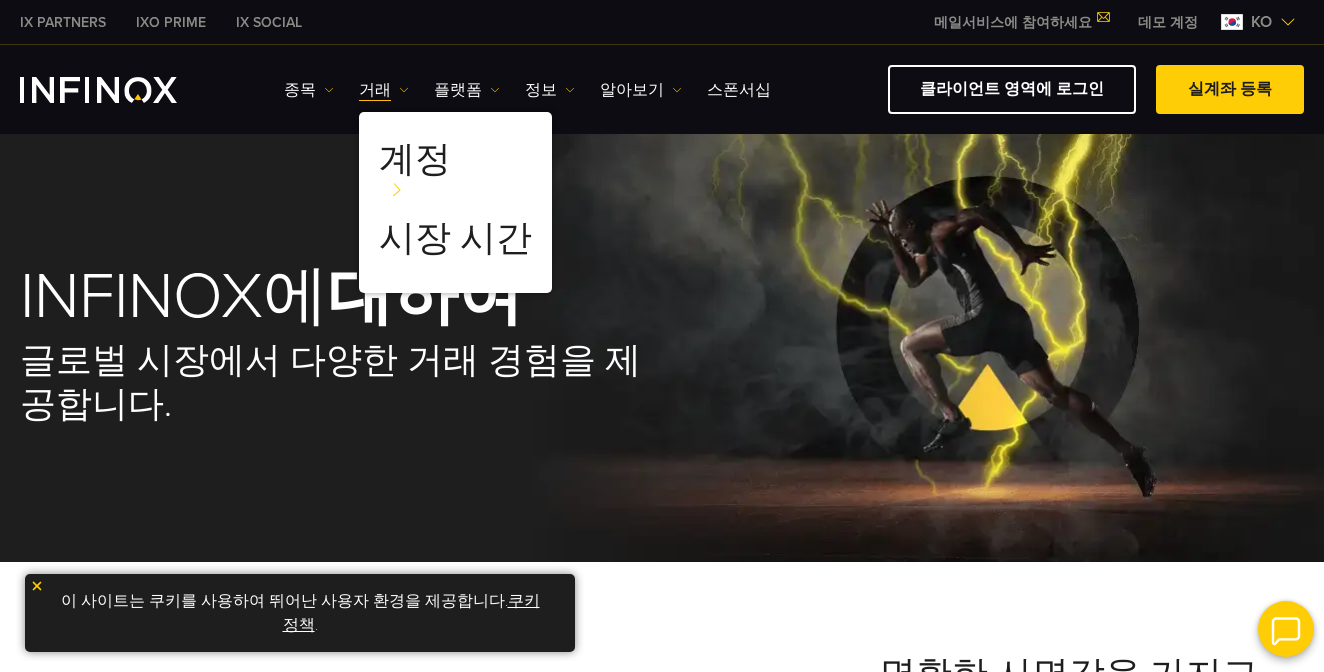click on "종목
종목
상품 정보
거래
계정" at bounding box center [794, 89] 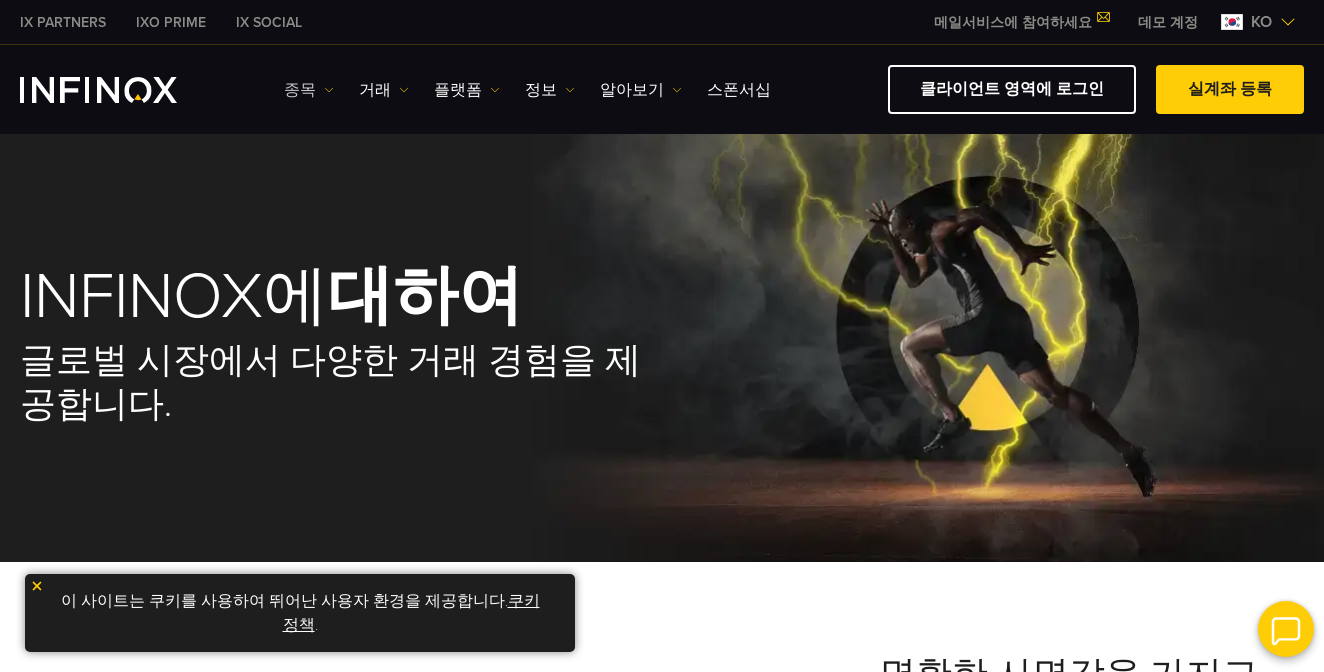 click on "종목" at bounding box center [309, 90] 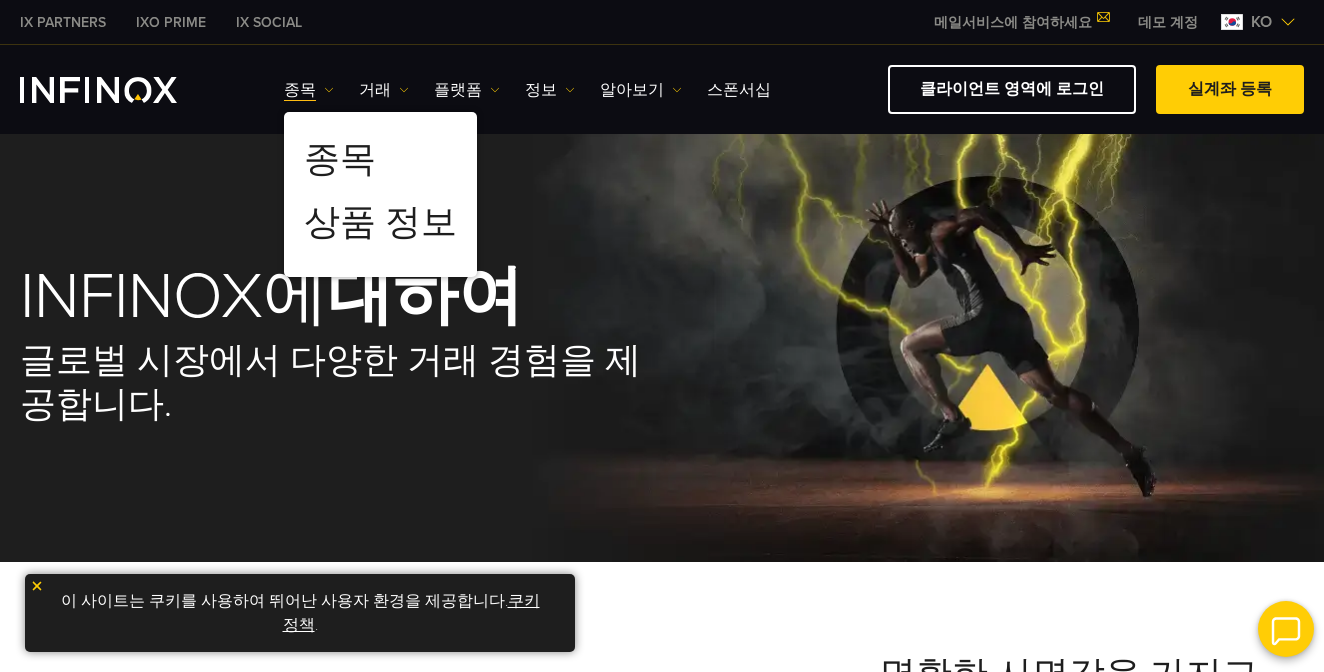 drag, startPoint x: 933, startPoint y: 345, endPoint x: 977, endPoint y: 419, distance: 86.09297 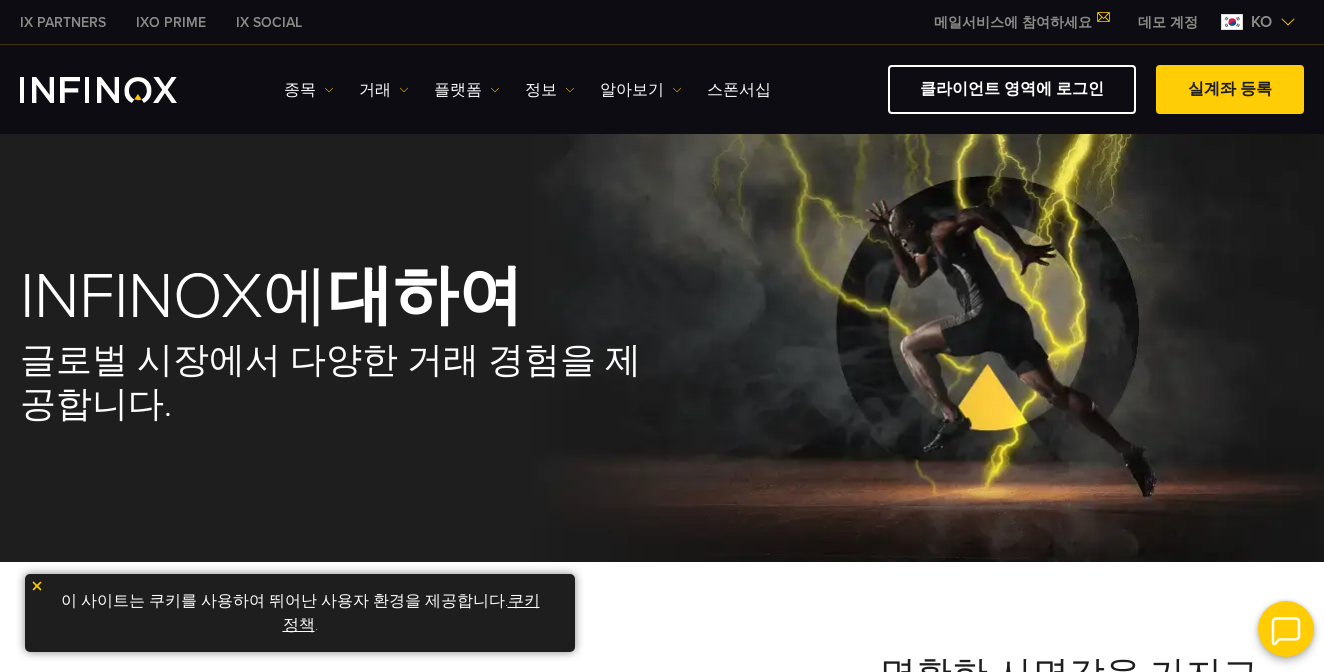 scroll, scrollTop: 2682, scrollLeft: 0, axis: vertical 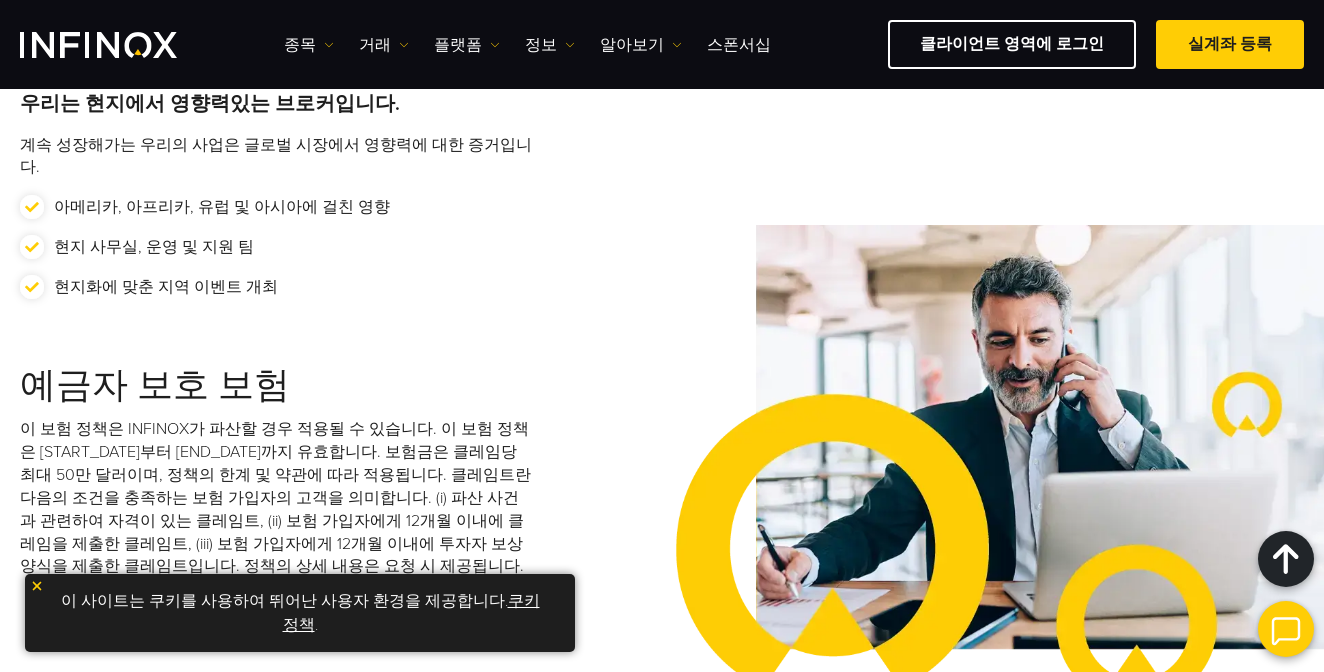 click on "이 보험 정책은 INFINOX가 파산할 경우 적용될 수 있습니다. 이 보험 정책은 [START_DATE]부터 [END_DATE]까지 유효합니다. 보험금은 클레임당 최대 50만 달러이며, 정책의 한계 및 약관에 따라 적용됩니다. 클레임트란 다음의 조건을 충족하는 보험 가입자의 고객을 의미합니다. (i) 파산 사건과 관련하여 자격이 있는 클레임트, (ii) 보험 가입자에게 12개월 이내에 클레임을 제출한 클레임트, (iii) 보험 가입자에게 12개월 이내에 투자자 보상 양식을 제출한 클레임트입니다. 정책의 상세 내용은 요청 시 제공됩니다." at bounding box center [277, 498] 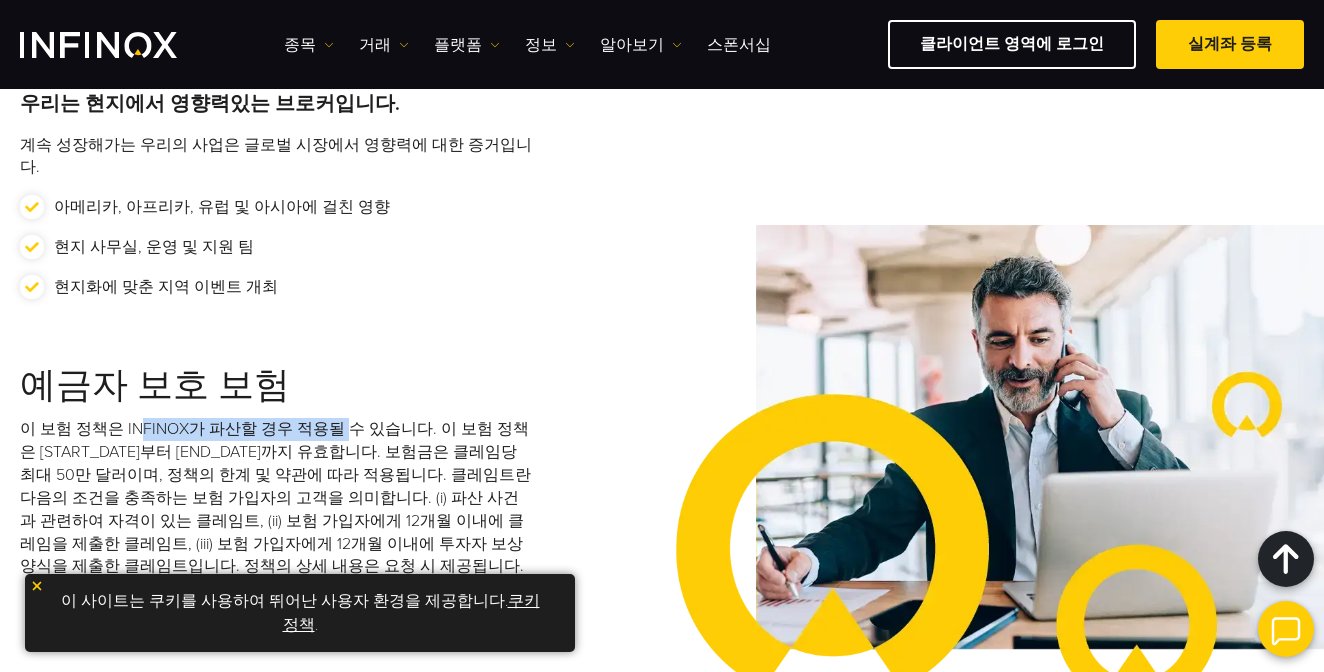 drag, startPoint x: 137, startPoint y: 390, endPoint x: 343, endPoint y: 386, distance: 206.03883 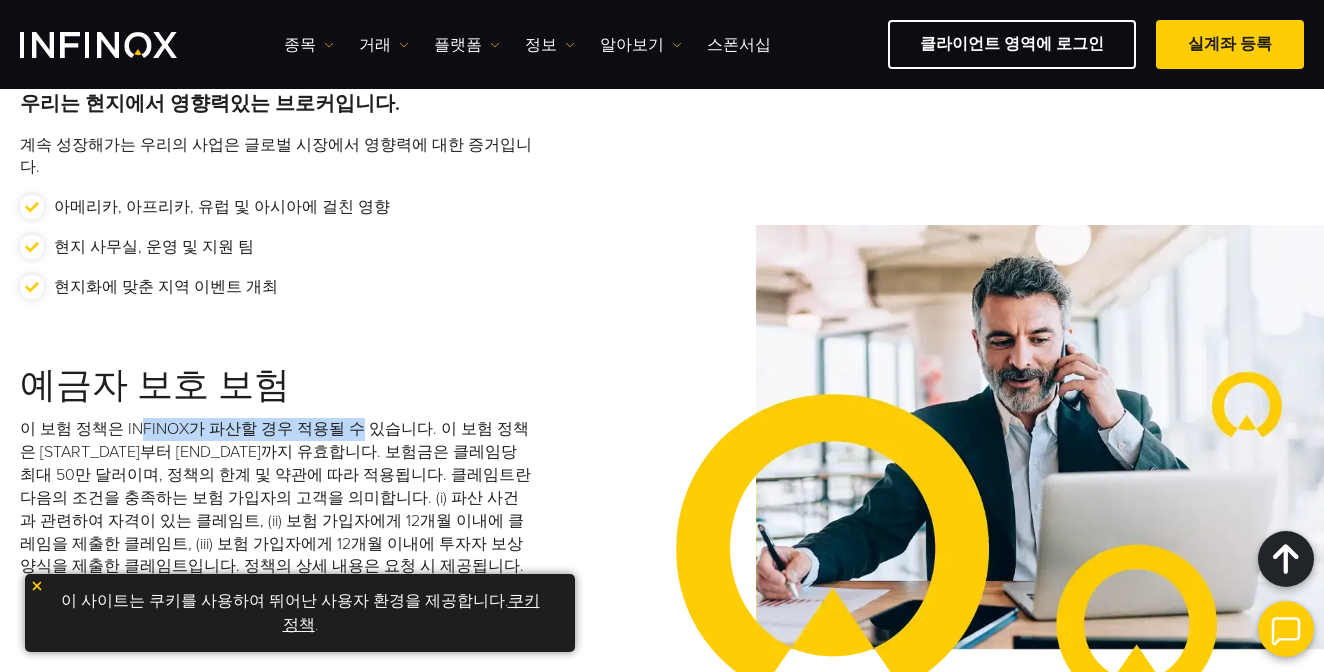 click on "이 보험 정책은 INFINOX가 파산할 경우 적용될 수 있습니다. 이 보험 정책은 [START_DATE]부터 [END_DATE]까지 유효합니다. 보험금은 클레임당 최대 50만 달러이며, 정책의 한계 및 약관에 따라 적용됩니다. 클레임트란 다음의 조건을 충족하는 보험 가입자의 고객을 의미합니다. (i) 파산 사건과 관련하여 자격이 있는 클레임트, (ii) 보험 가입자에게 12개월 이내에 클레임을 제출한 클레임트, (iii) 보험 가입자에게 12개월 이내에 투자자 보상 양식을 제출한 클레임트입니다. 정책의 상세 내용은 요청 시 제공됩니다." at bounding box center (277, 498) 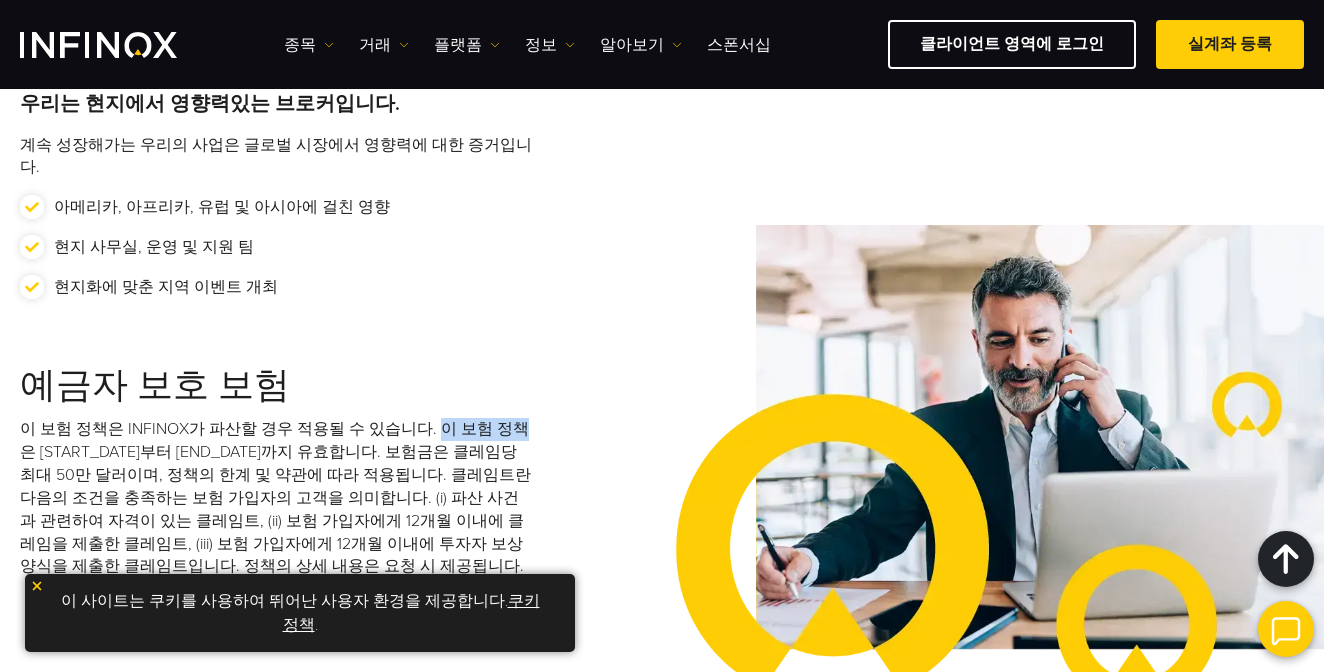 drag, startPoint x: 422, startPoint y: 388, endPoint x: 504, endPoint y: 384, distance: 82.0975 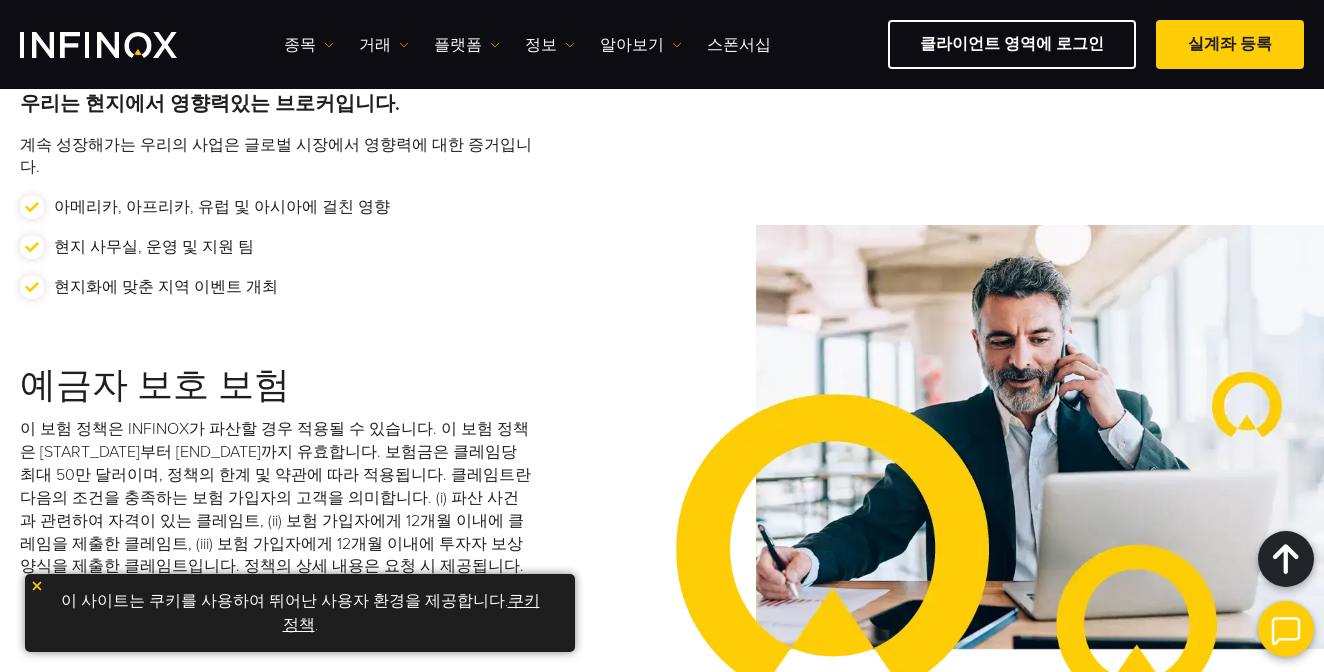 click on "이 보험 정책은 INFINOX가 파산할 경우 적용될 수 있습니다. 이 보험 정책은 [START_DATE]부터 [END_DATE]까지 유효합니다. 보험금은 클레임당 최대 50만 달러이며, 정책의 한계 및 약관에 따라 적용됩니다. 클레임트란 다음의 조건을 충족하는 보험 가입자의 고객을 의미합니다. (i) 파산 사건과 관련하여 자격이 있는 클레임트, (ii) 보험 가입자에게 12개월 이내에 클레임을 제출한 클레임트, (iii) 보험 가입자에게 12개월 이내에 투자자 보상 양식을 제출한 클레임트입니다. 정책의 상세 내용은 요청 시 제공됩니다." at bounding box center [277, 498] 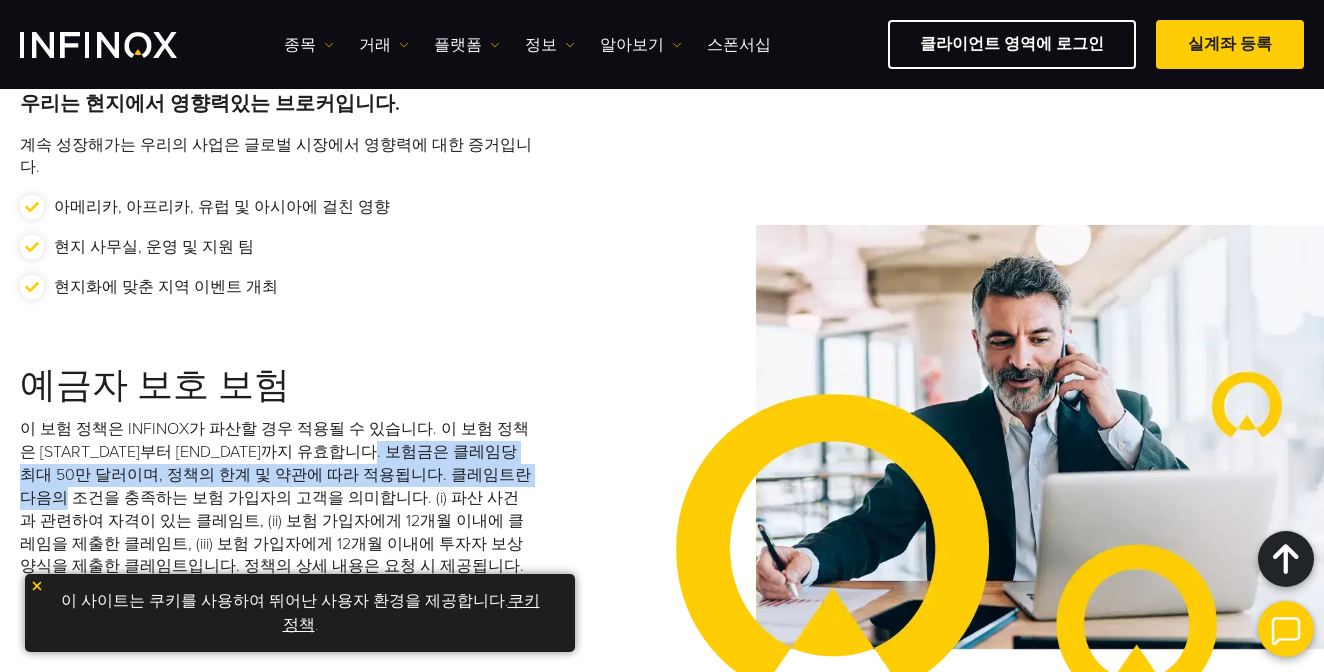 drag, startPoint x: 368, startPoint y: 413, endPoint x: 512, endPoint y: 419, distance: 144.12494 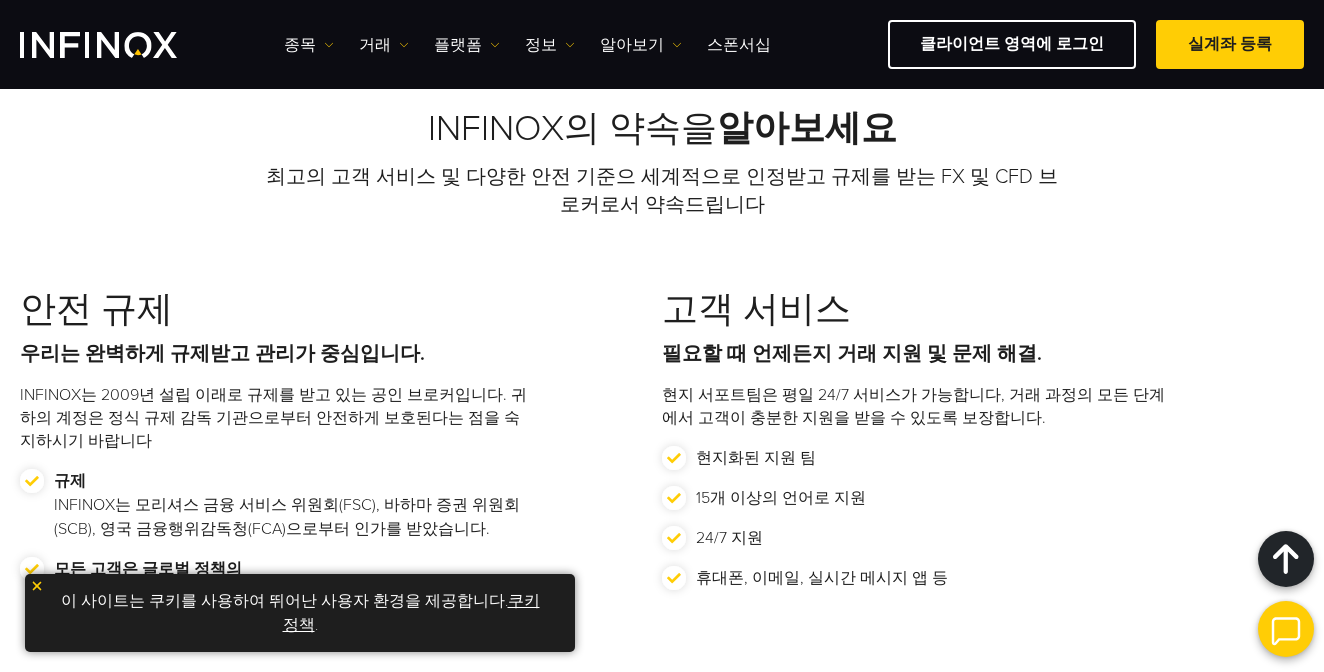 scroll, scrollTop: 1582, scrollLeft: 0, axis: vertical 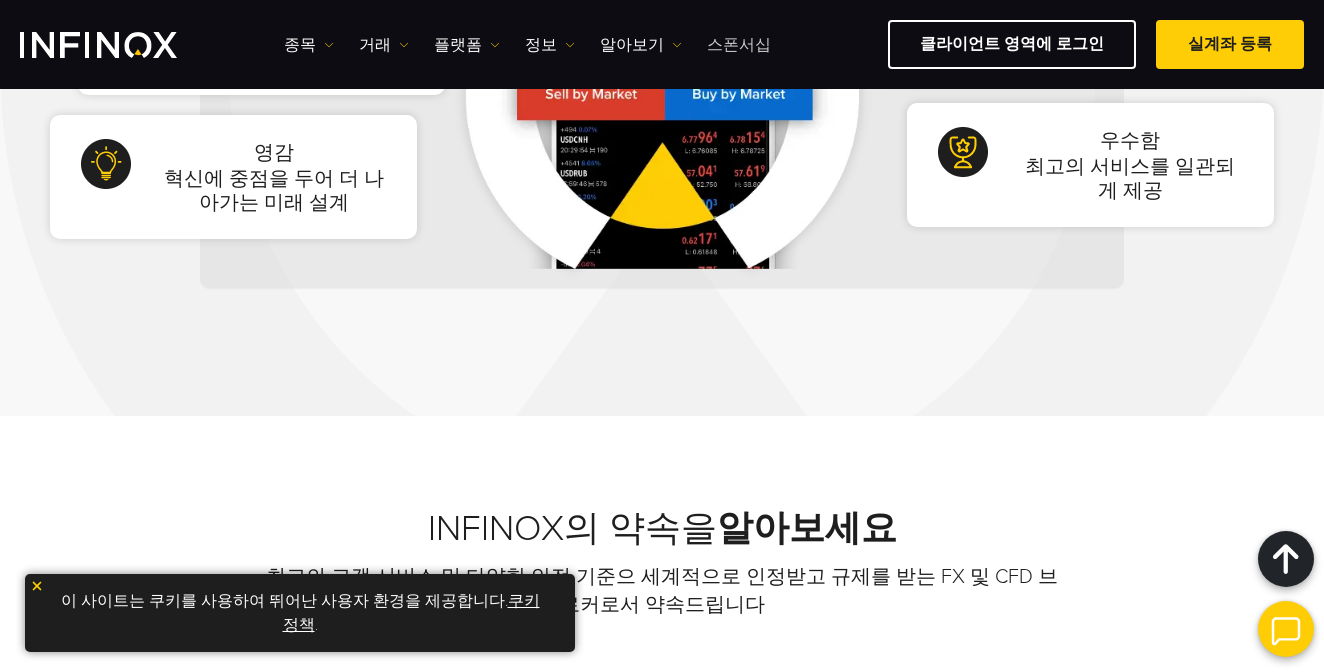 click on "스폰서십" at bounding box center [739, 45] 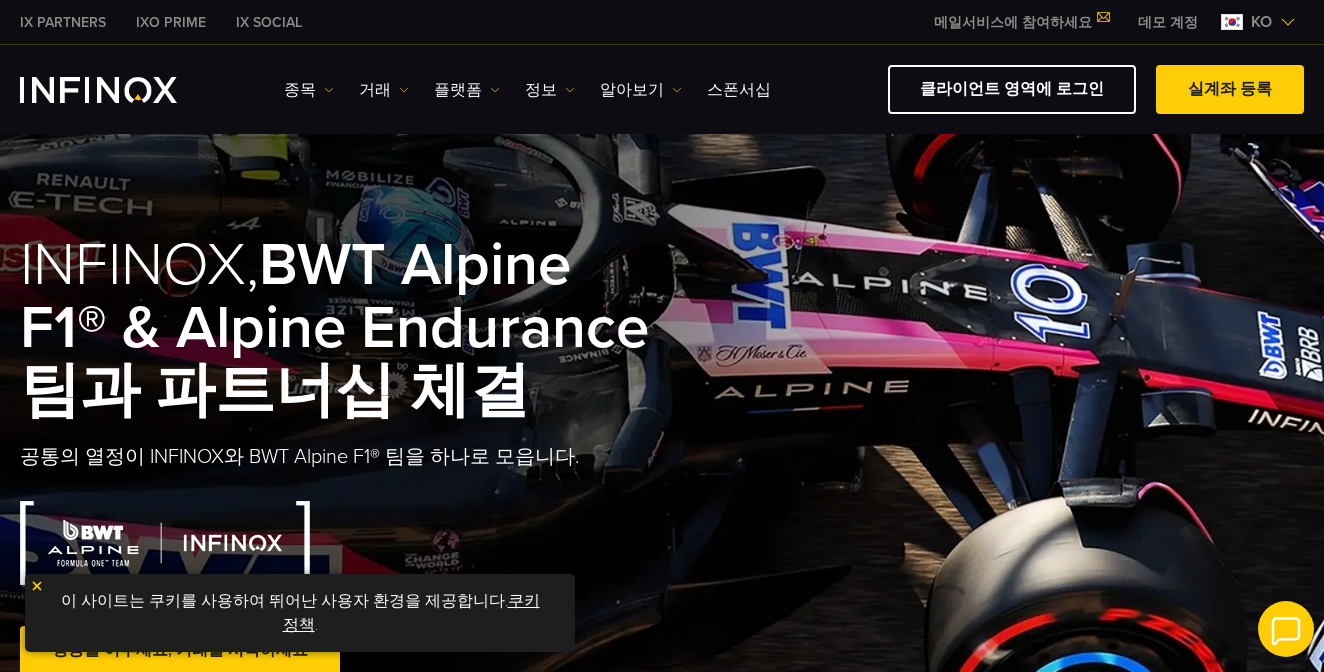 scroll, scrollTop: 0, scrollLeft: 0, axis: both 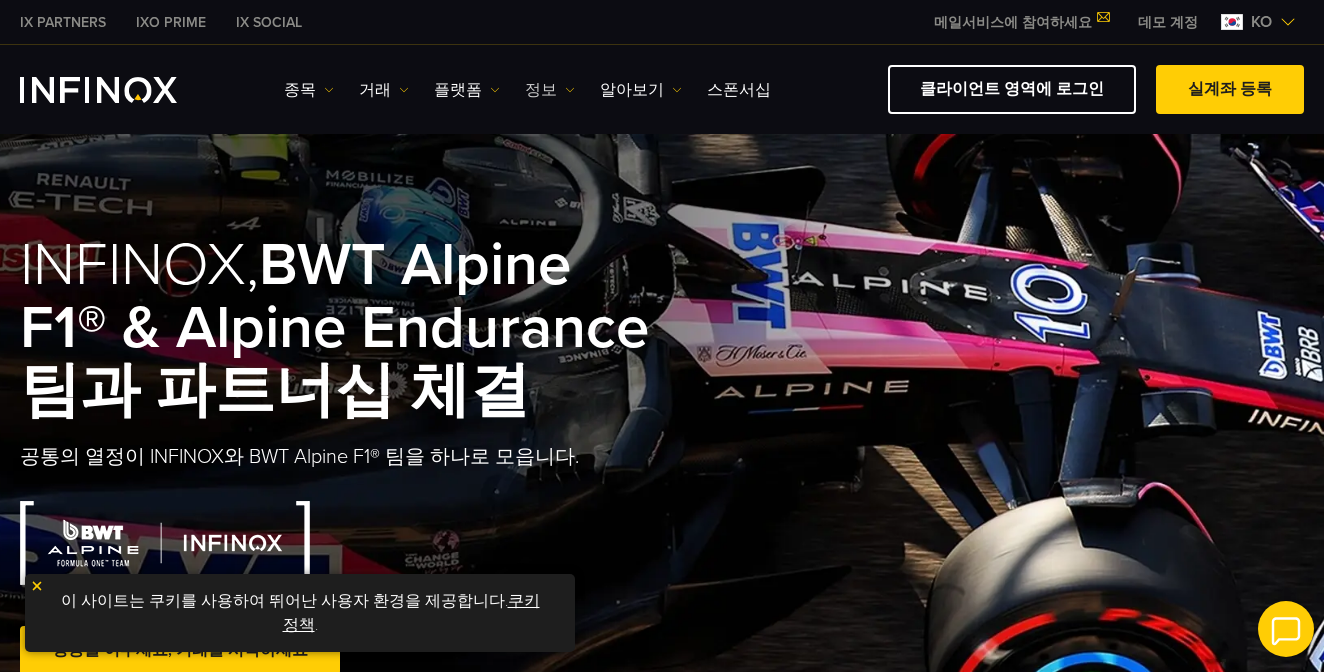 click on "정보" at bounding box center [309, 90] 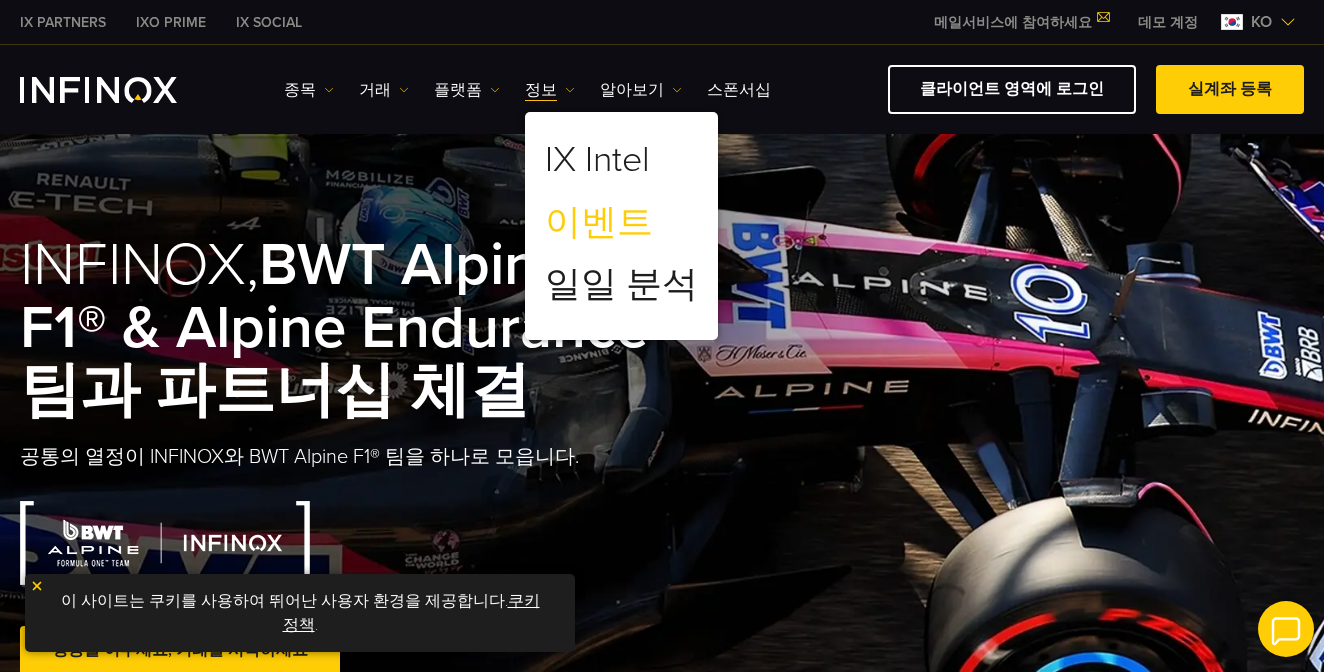 scroll, scrollTop: 0, scrollLeft: 0, axis: both 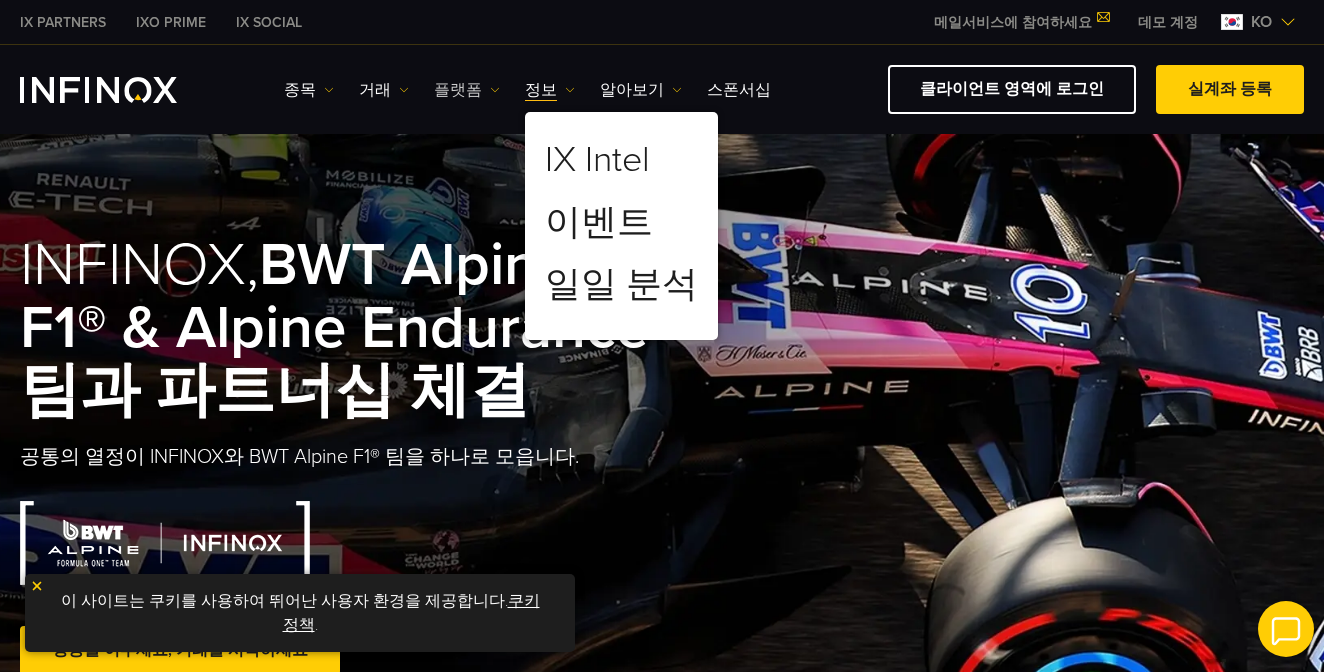 click on "플랫폼" at bounding box center (309, 90) 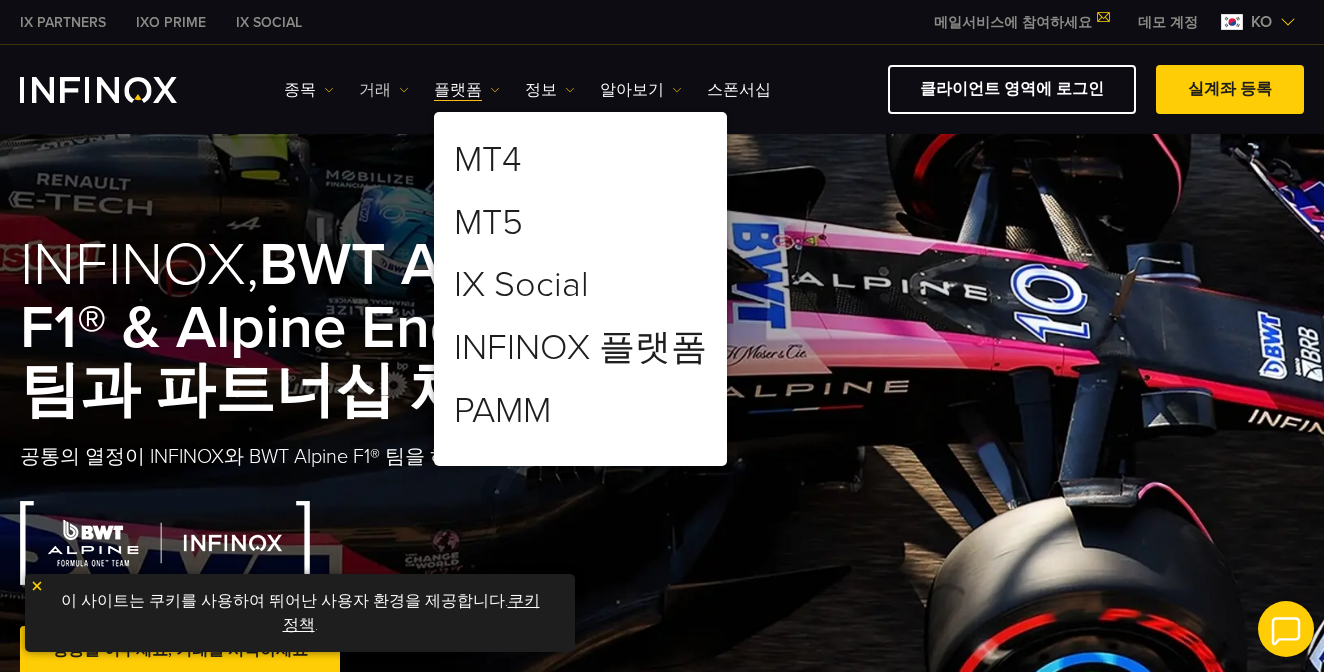 scroll, scrollTop: 0, scrollLeft: 0, axis: both 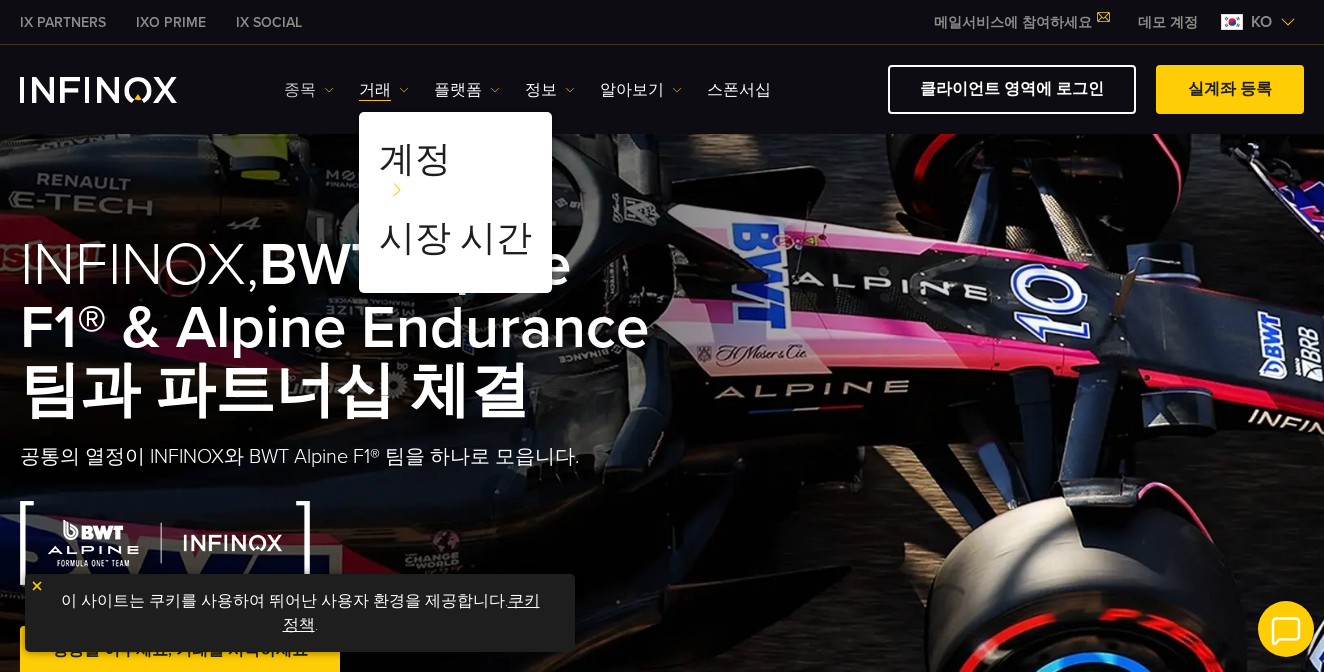 click at bounding box center [329, 90] 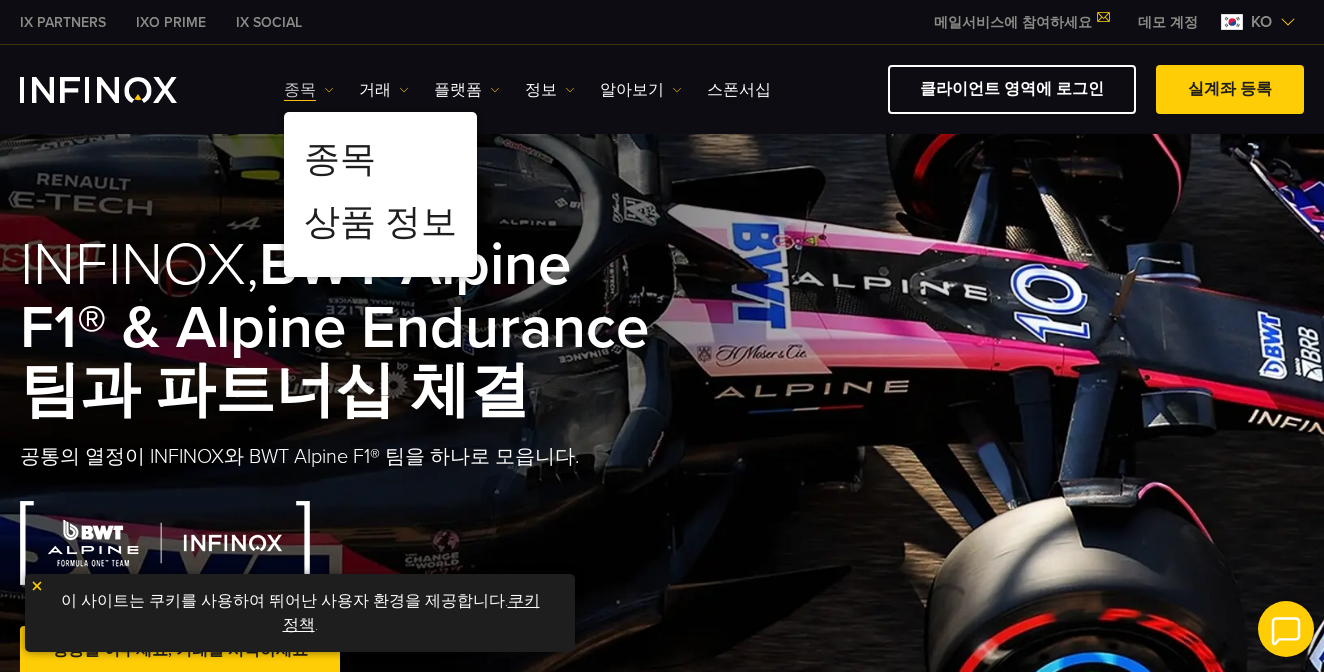 scroll, scrollTop: 0, scrollLeft: 0, axis: both 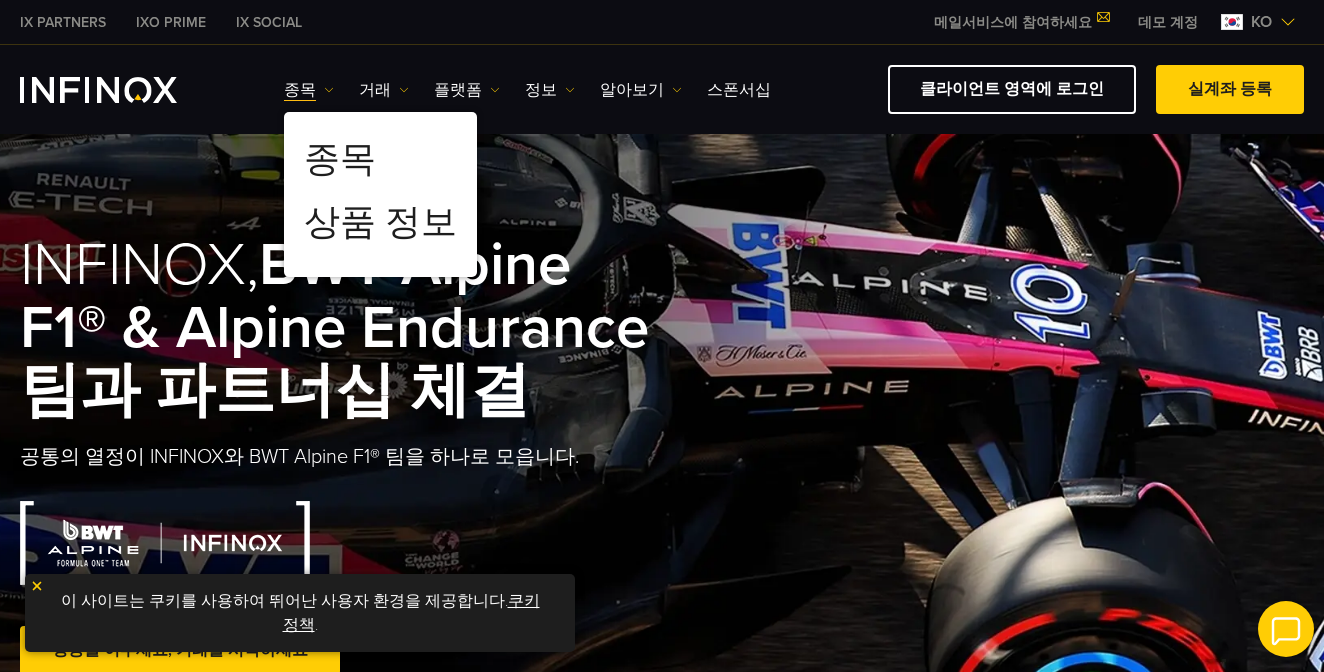 click at bounding box center [98, 90] 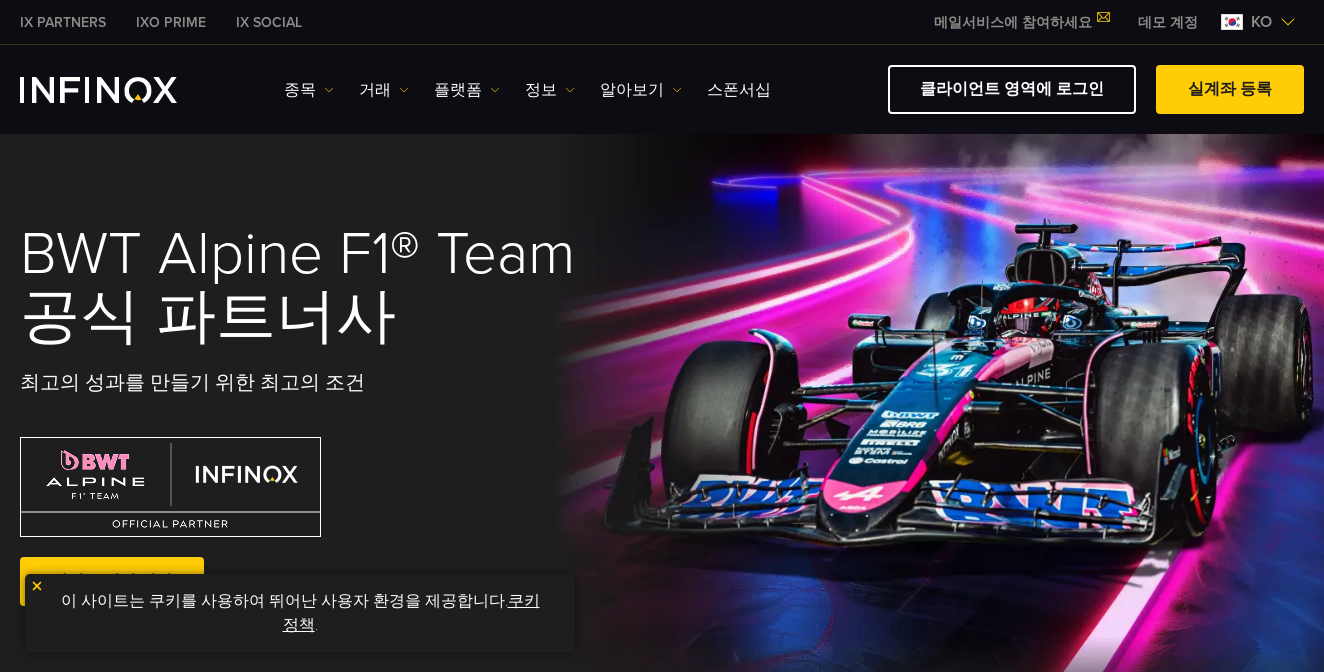 scroll, scrollTop: 0, scrollLeft: 0, axis: both 